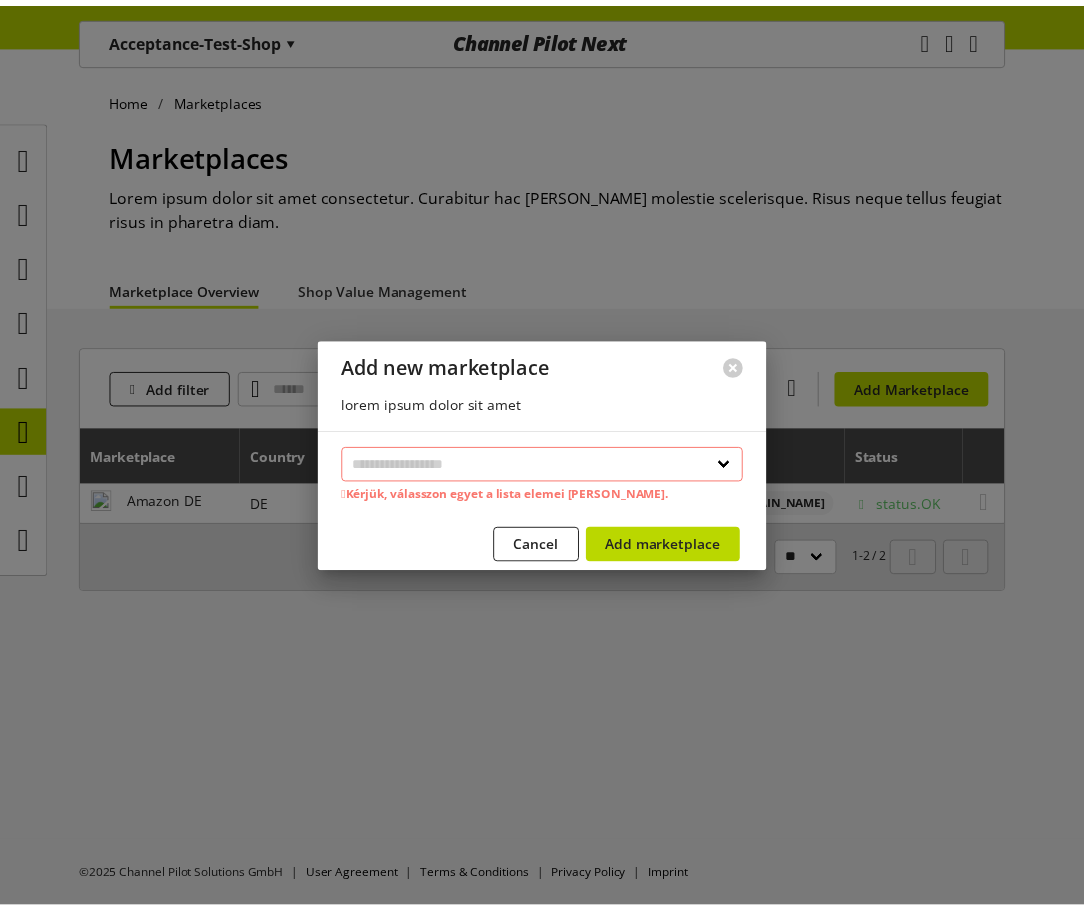 scroll, scrollTop: 0, scrollLeft: 0, axis: both 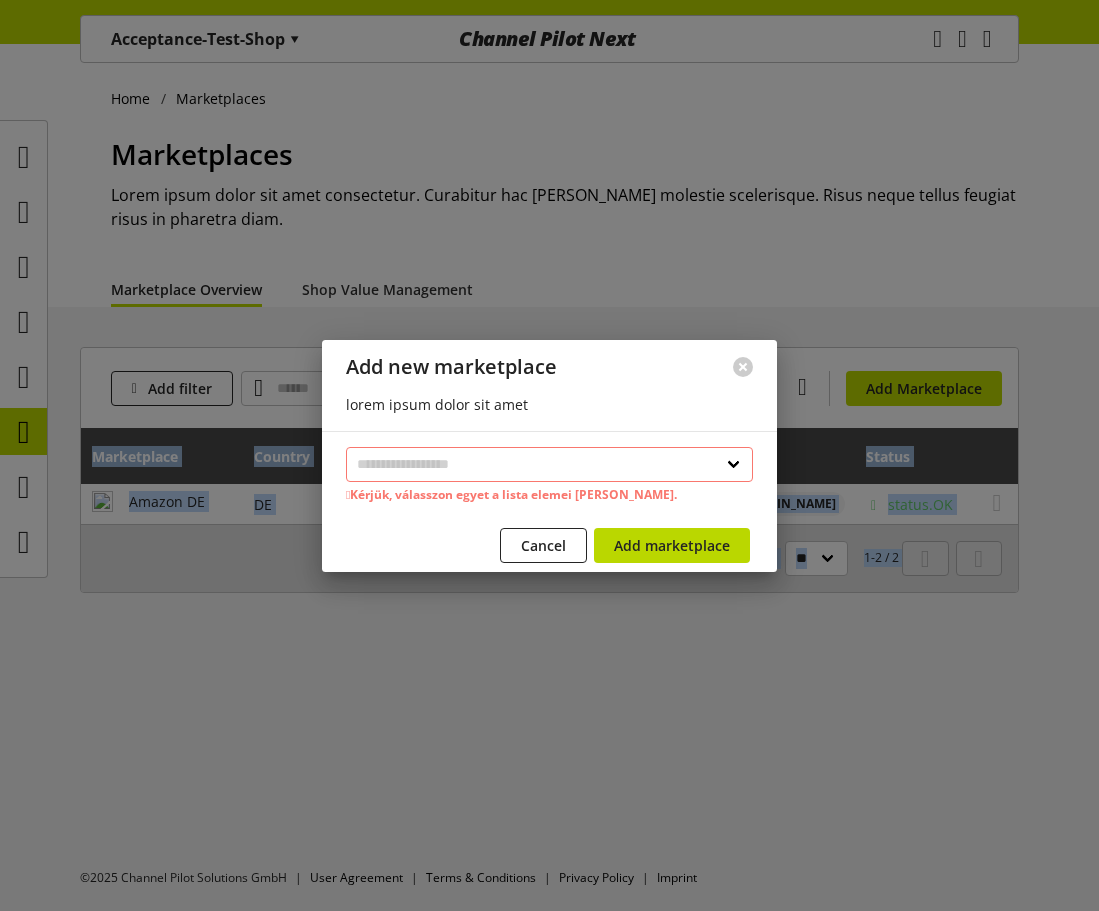 drag, startPoint x: 1098, startPoint y: 439, endPoint x: 1169, endPoint y: 443, distance: 71.11259 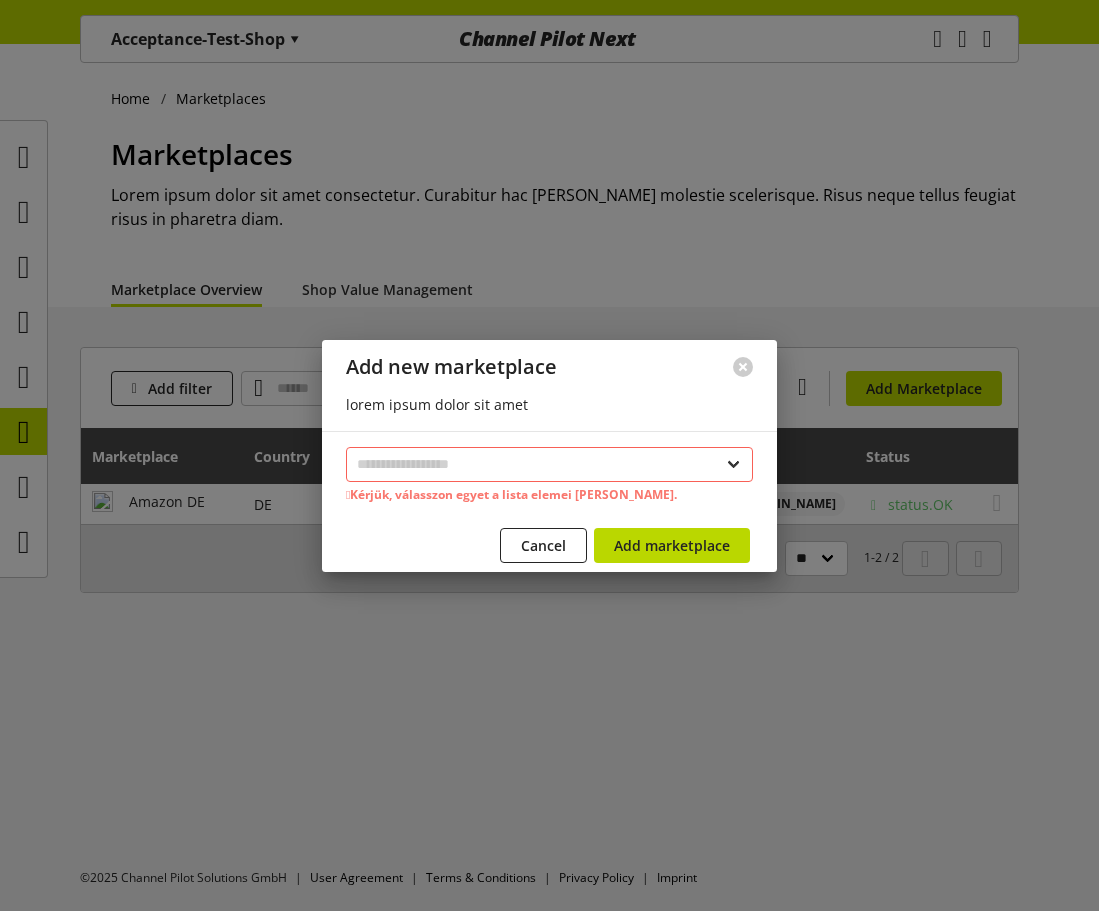 click on "**********" at bounding box center (549, 464) 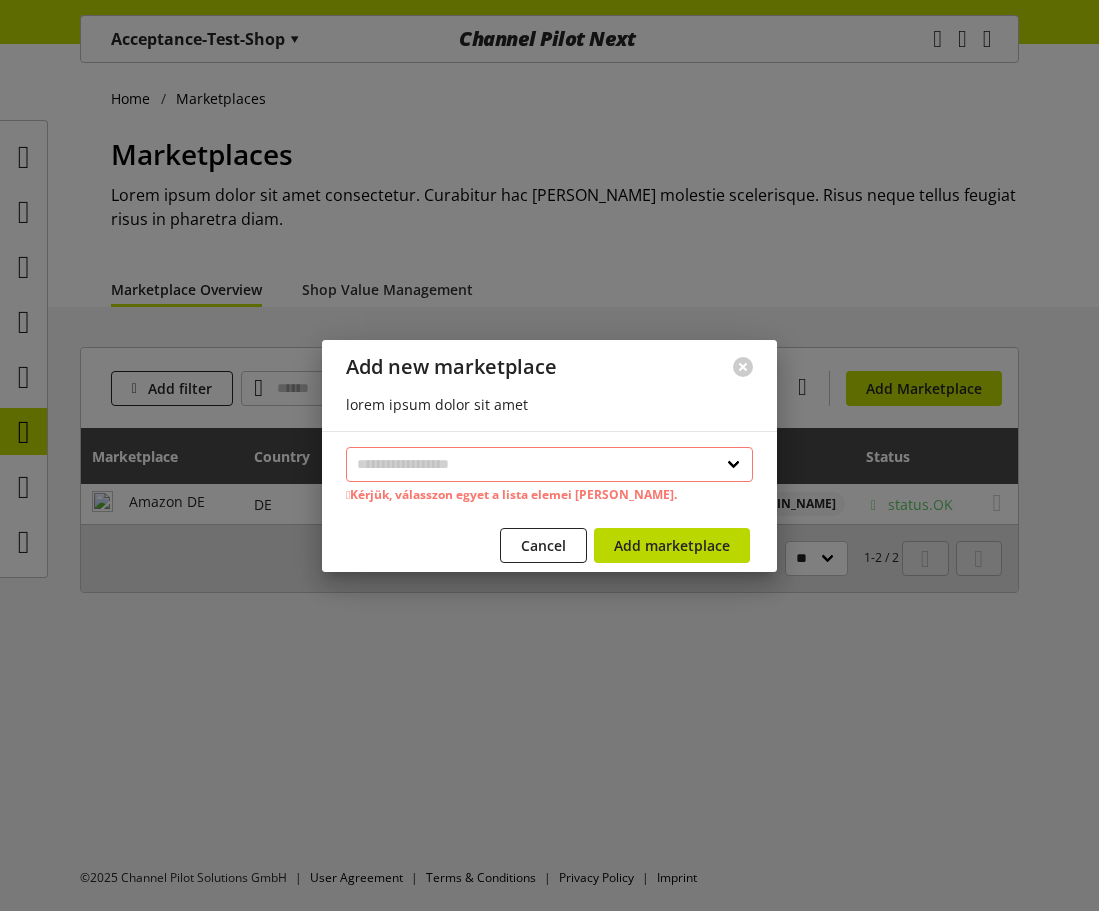 click on "Add new marketplace" at bounding box center (515, 367) 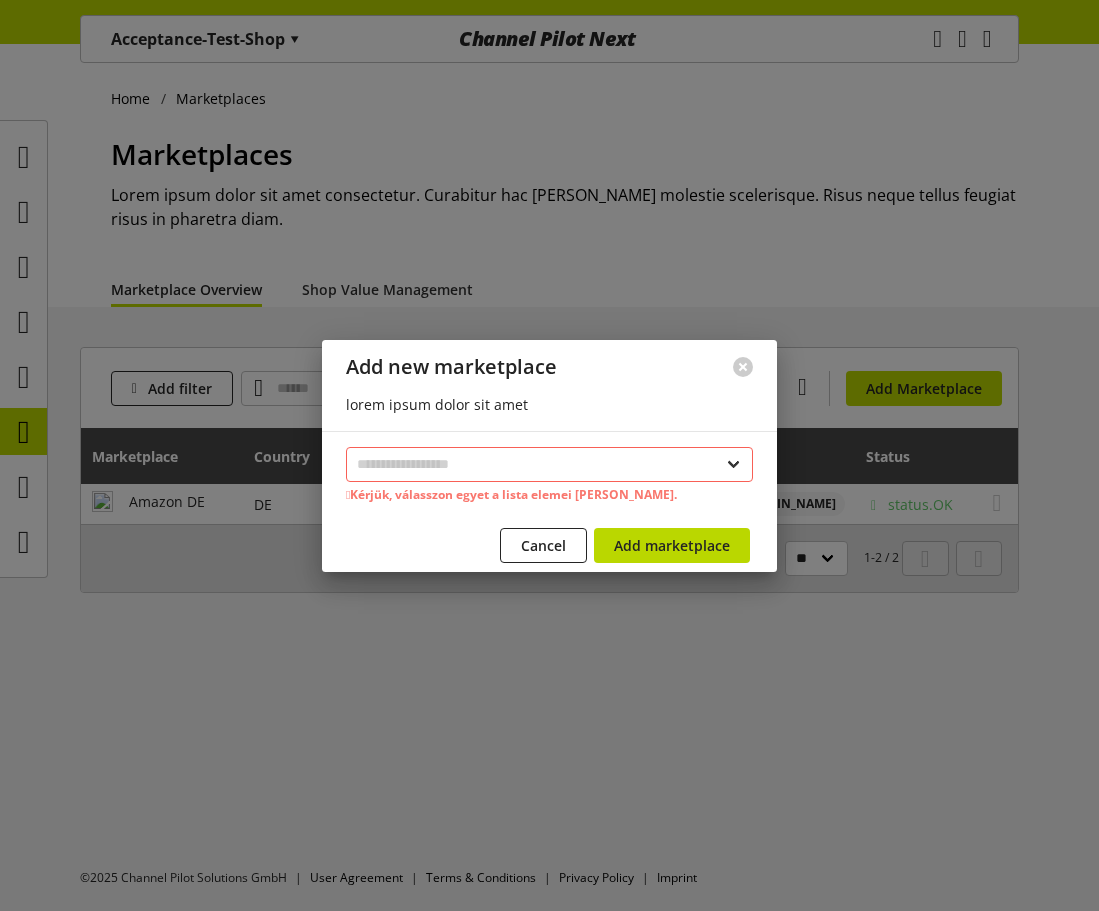 click on "**********" at bounding box center [549, 464] 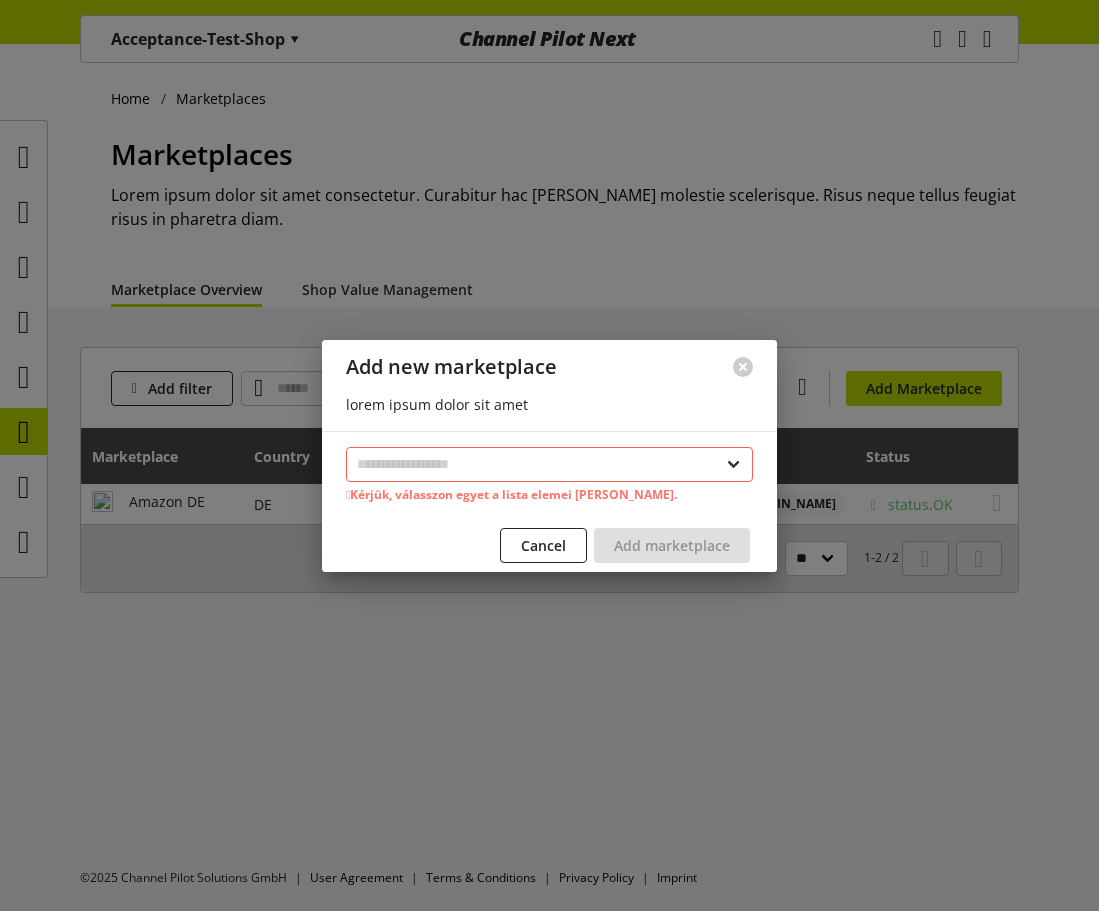 click on "**********" at bounding box center [549, 464] 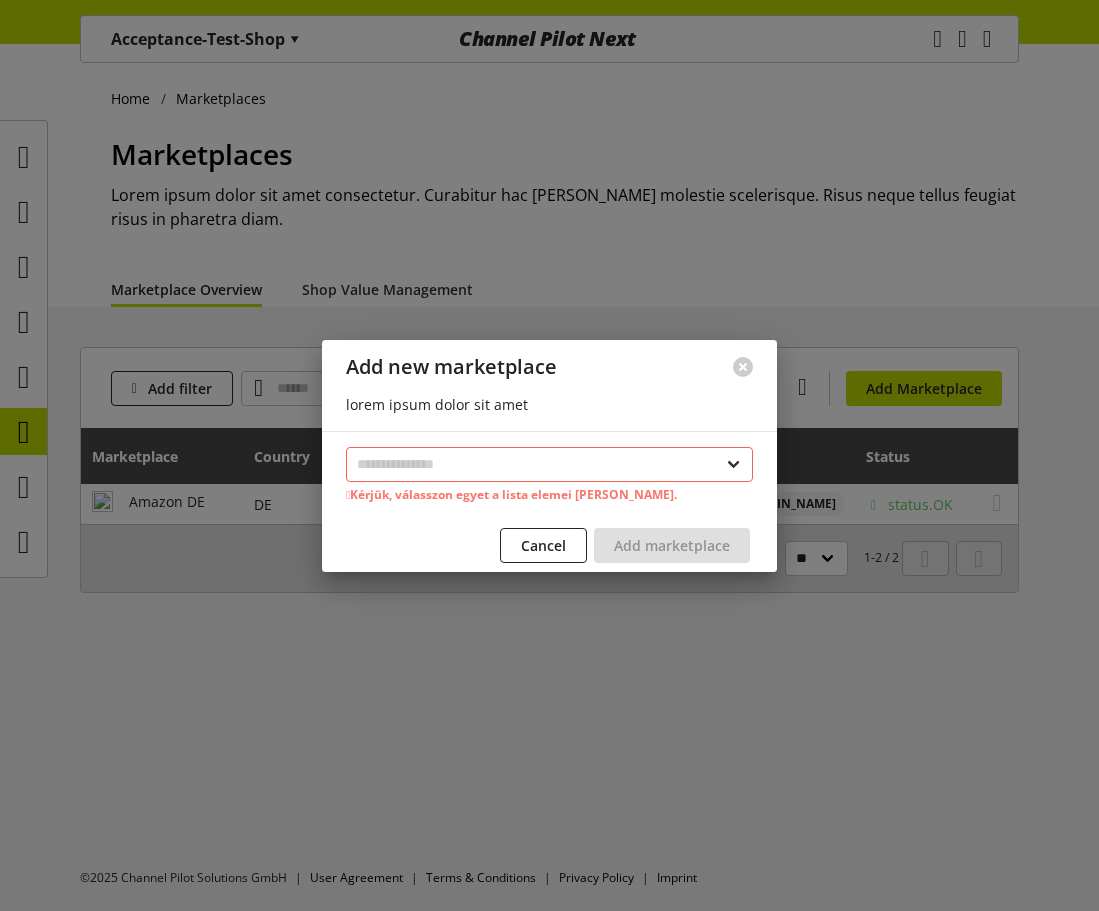 click on "**********" at bounding box center [549, 464] 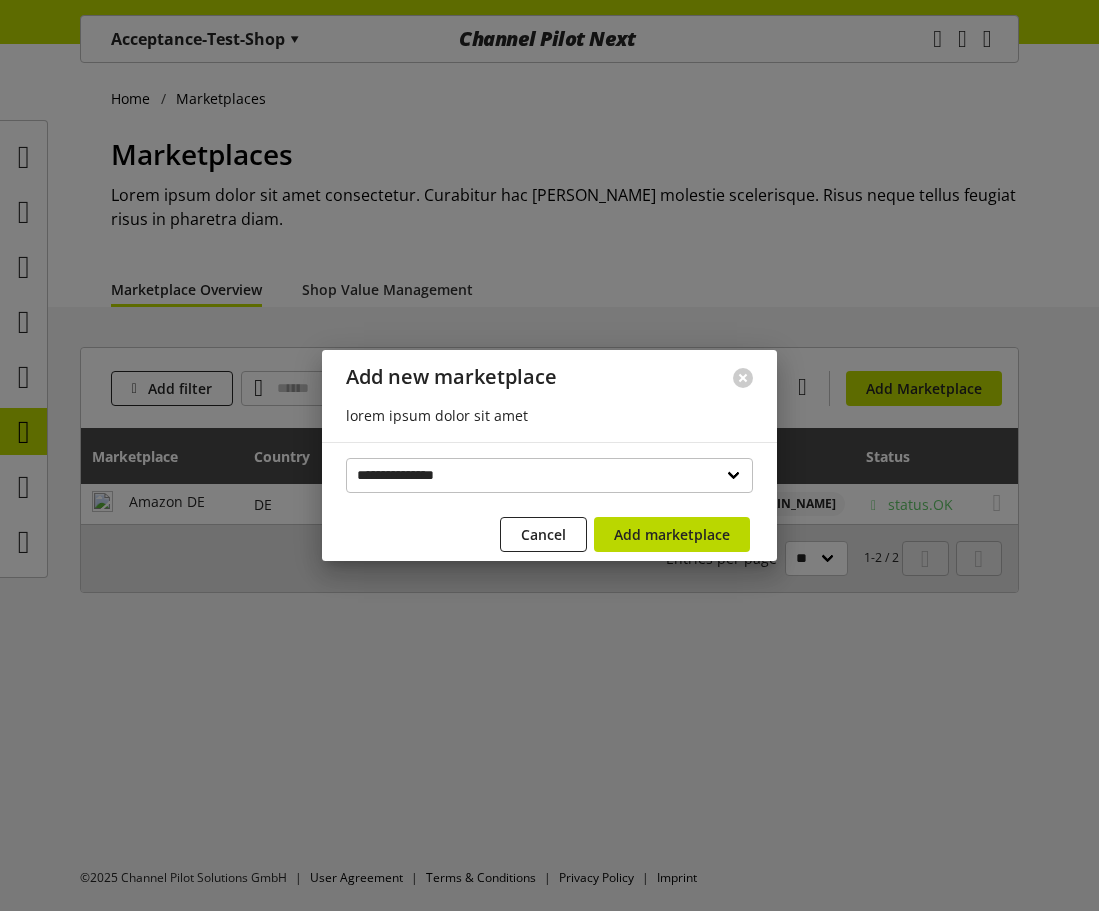click on "**********" at bounding box center [549, 505] 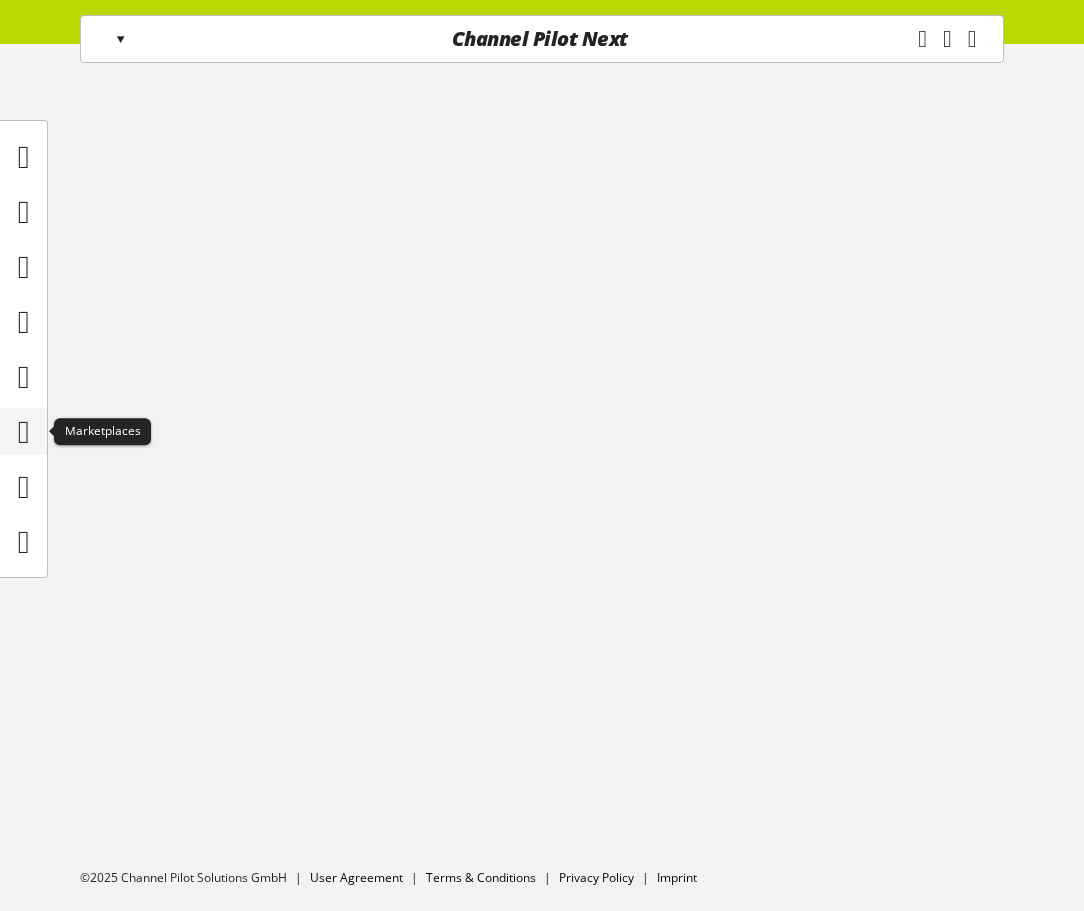 click at bounding box center [24, 432] 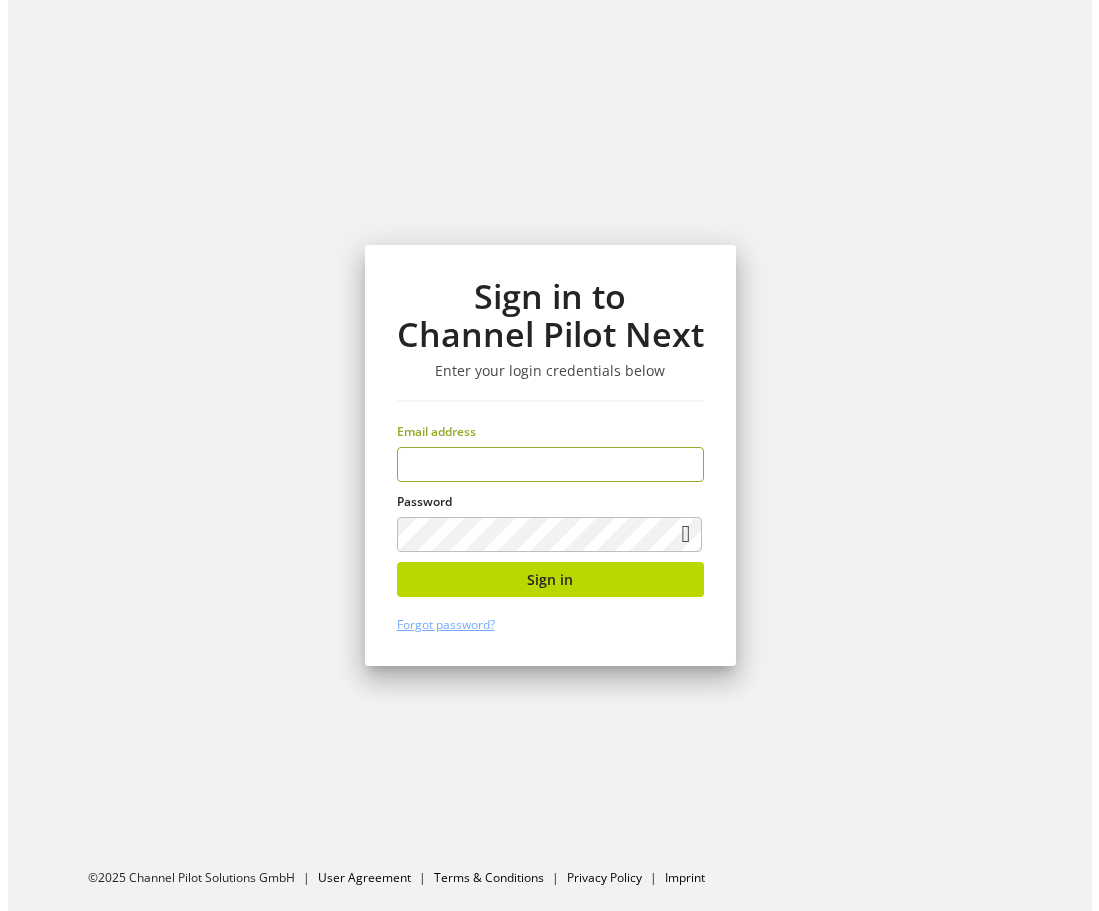 scroll, scrollTop: 0, scrollLeft: 0, axis: both 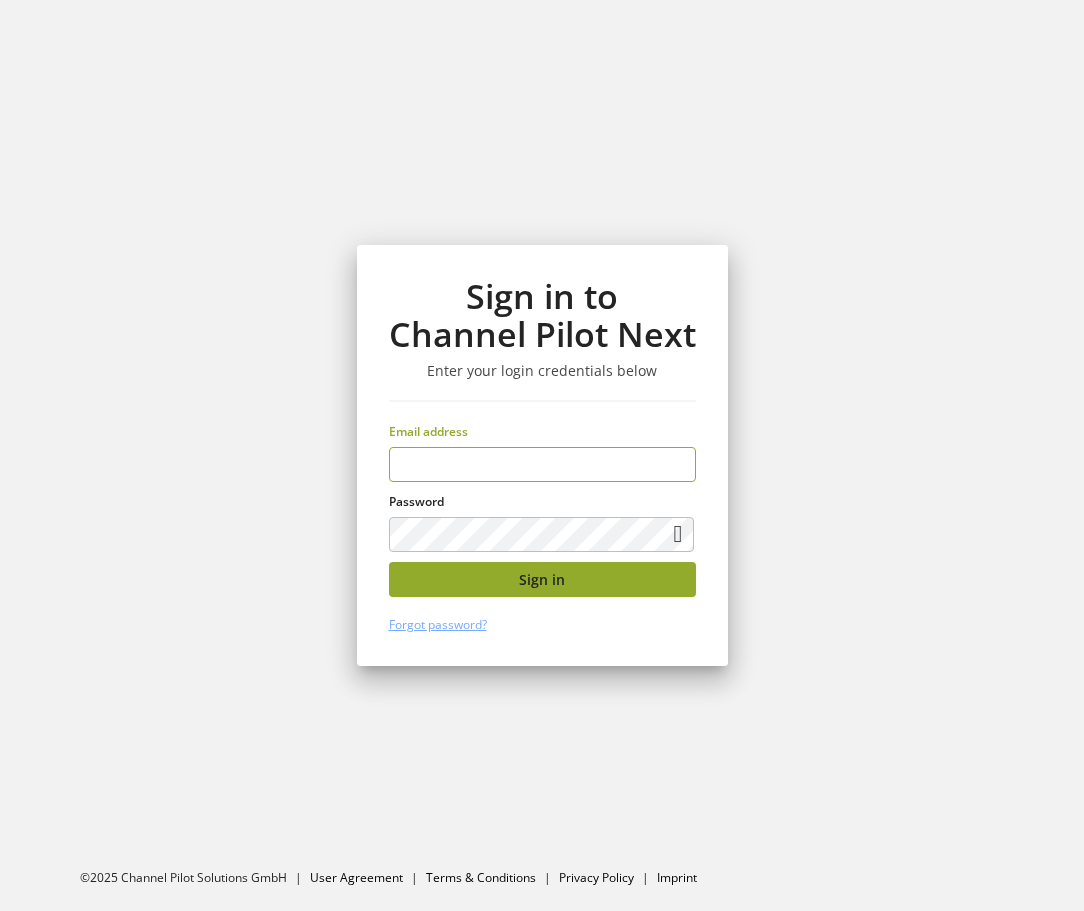 type on "**********" 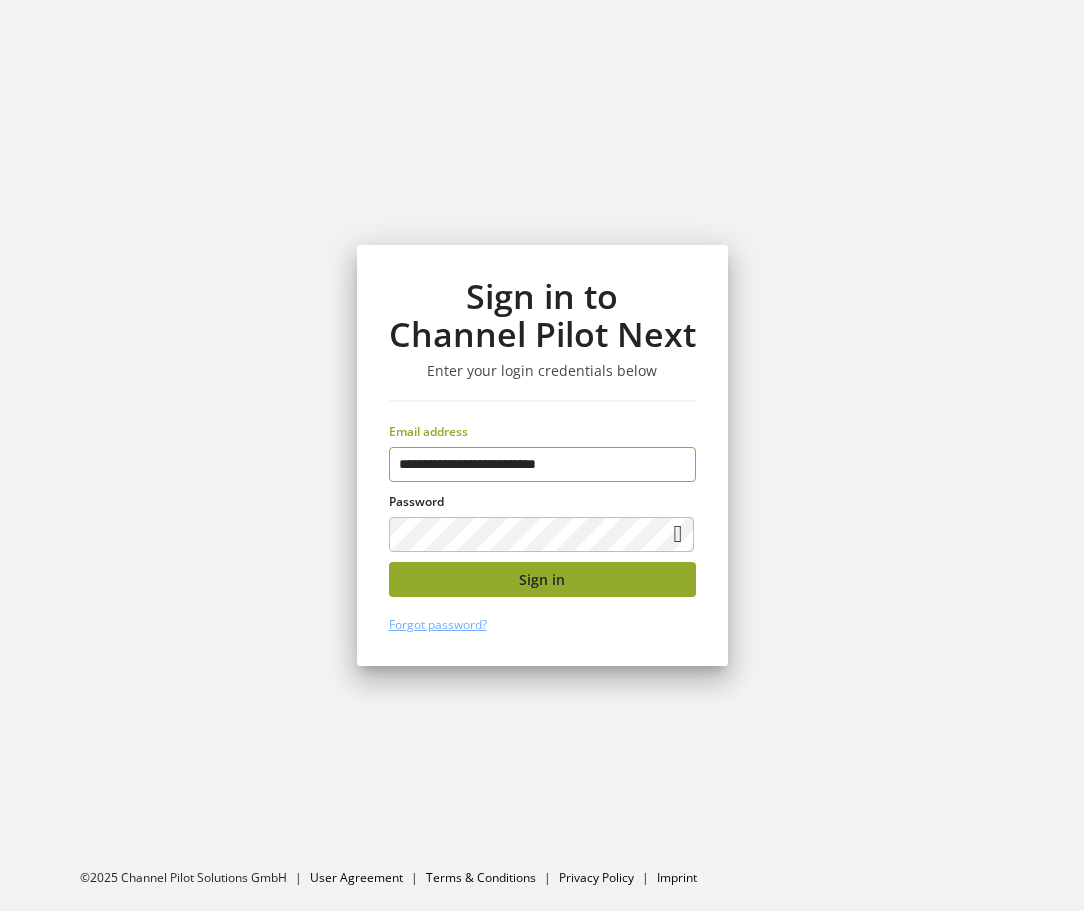 click on "Sign in" at bounding box center [542, 579] 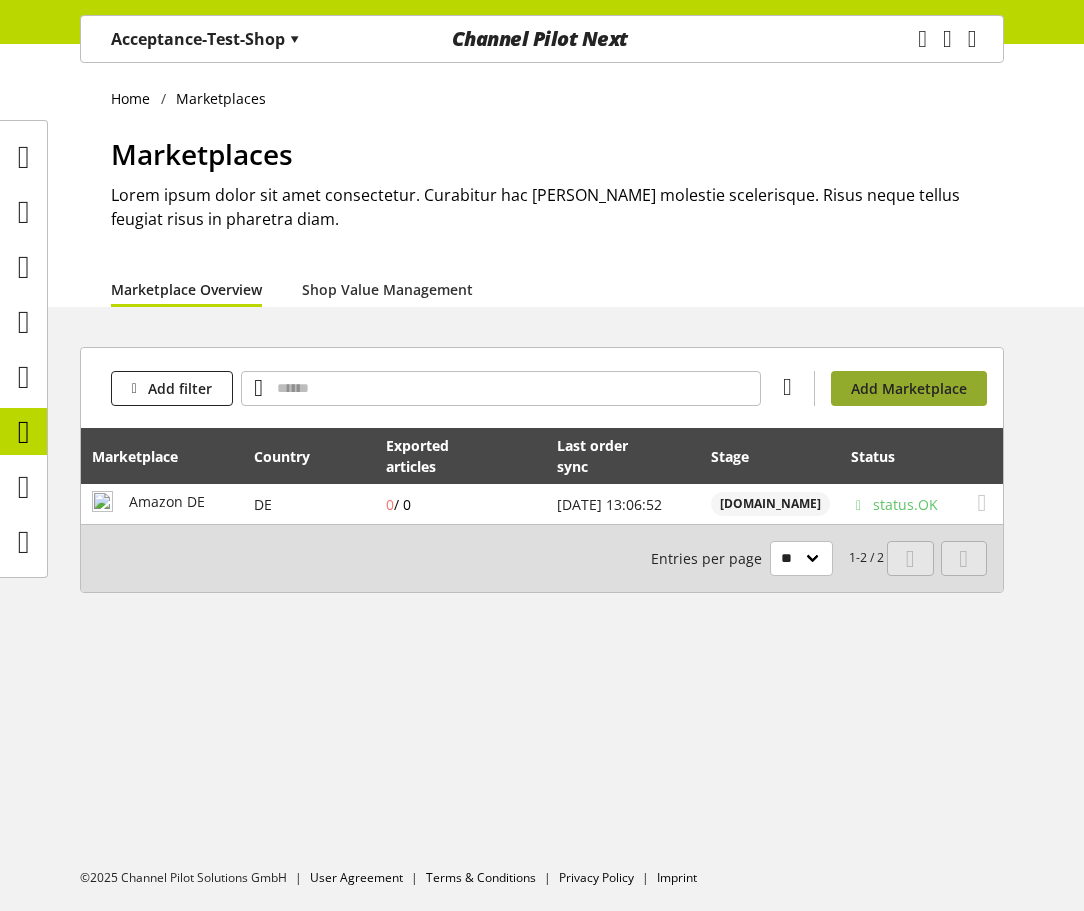 click on "Add Marketplace" at bounding box center (909, 388) 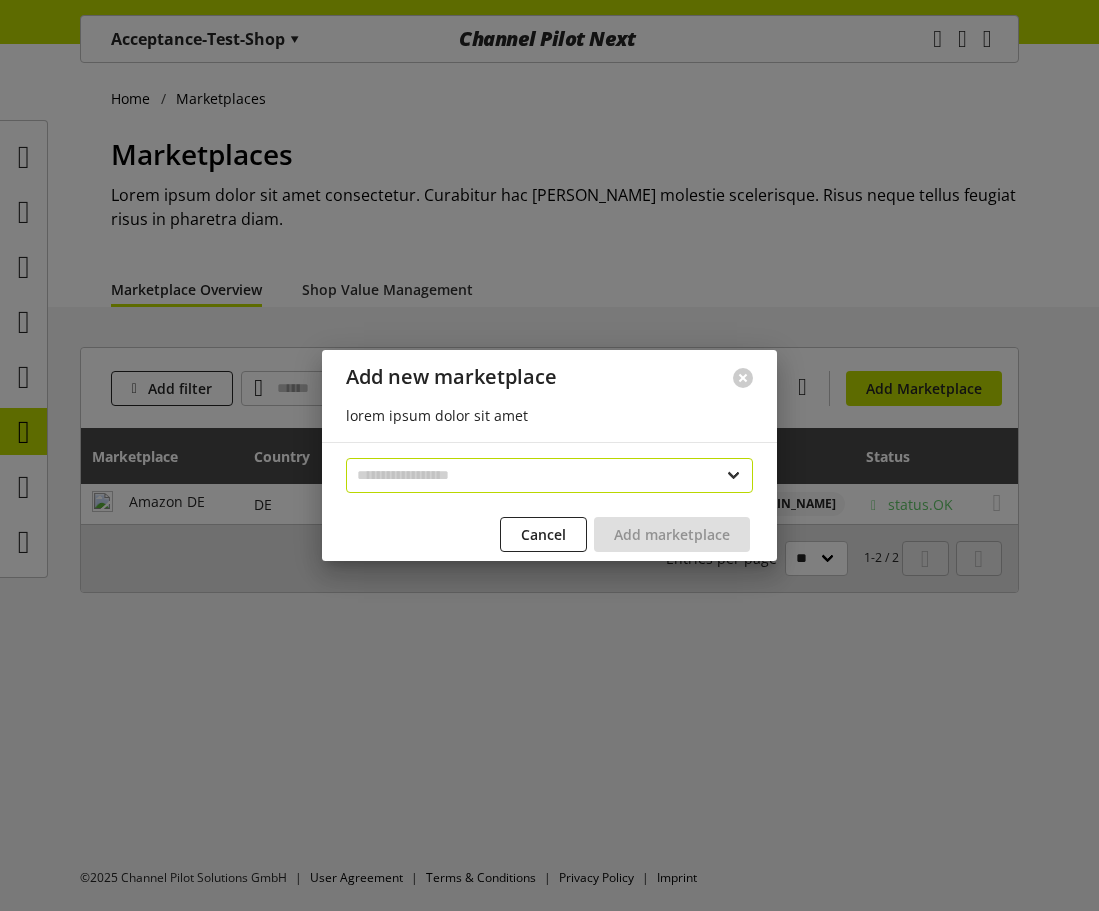 click on "**********" at bounding box center [549, 475] 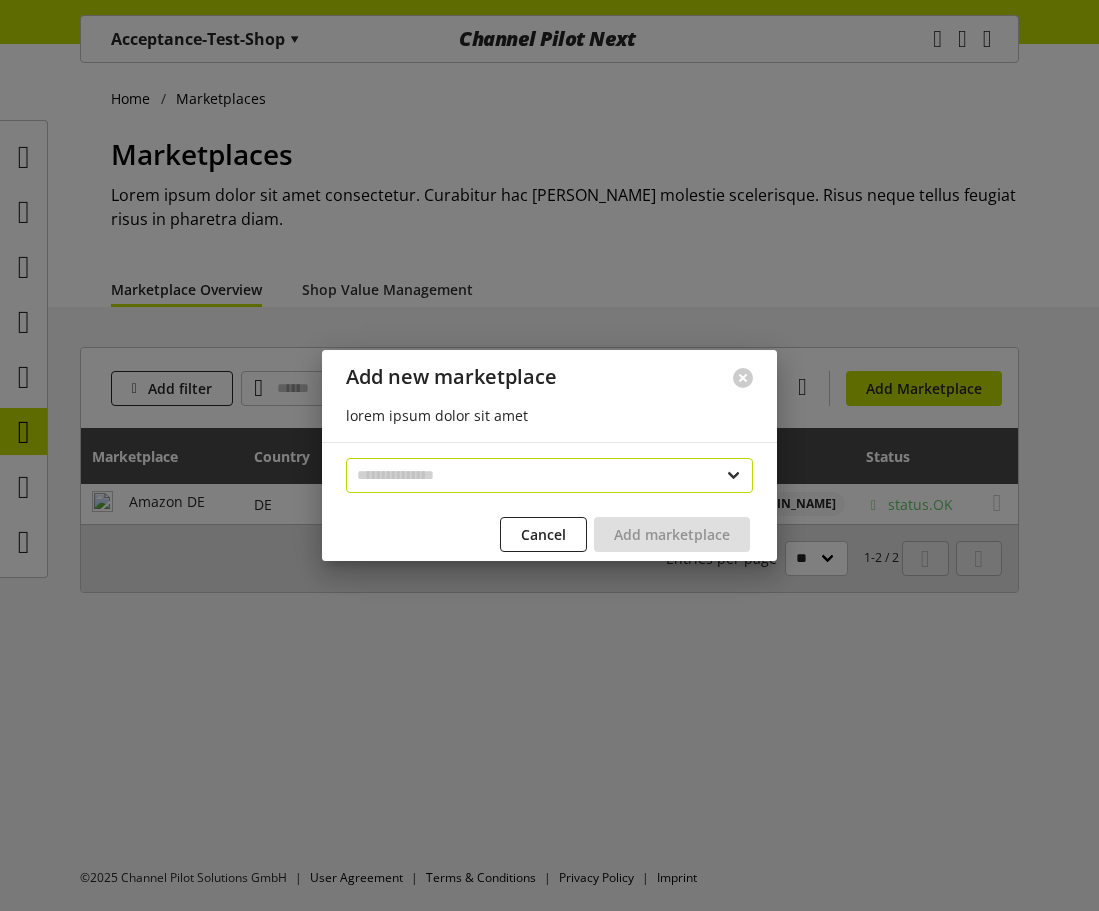 click on "**********" at bounding box center (549, 475) 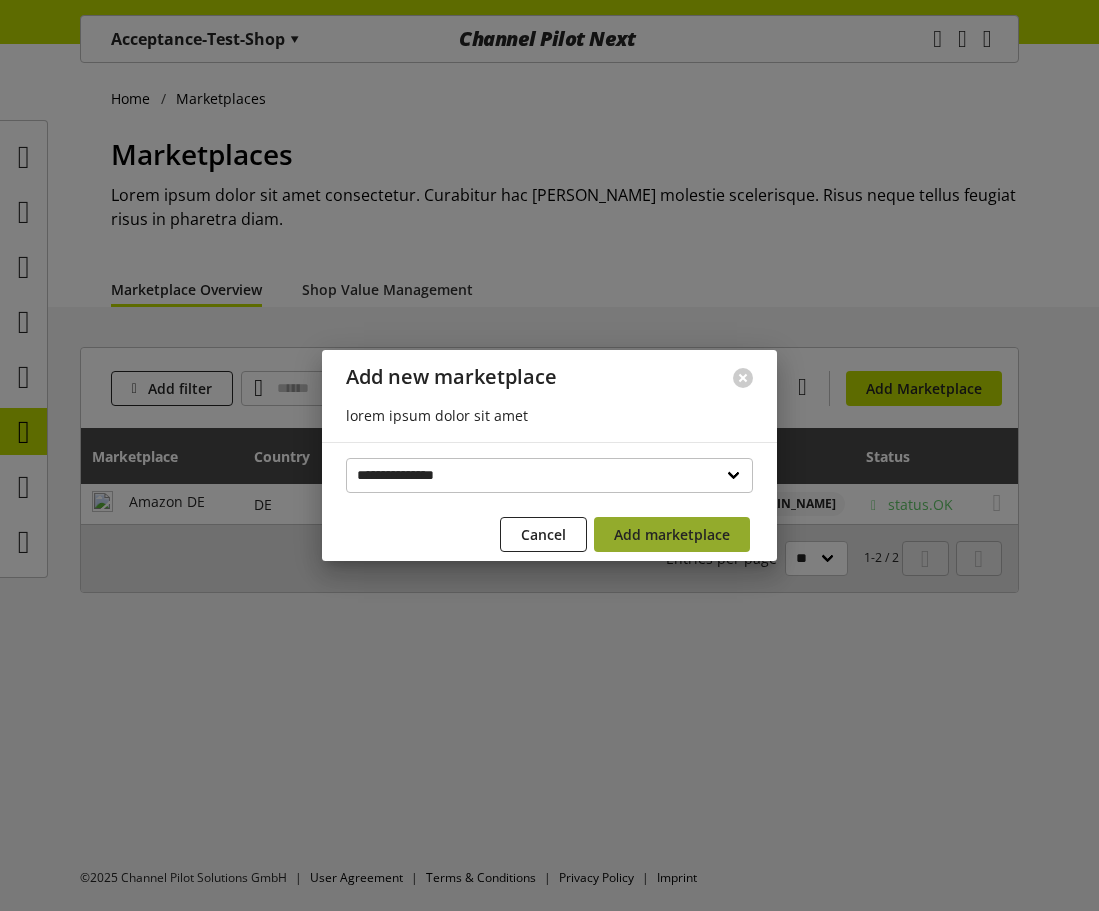 click on "Add marketplace" at bounding box center (672, 534) 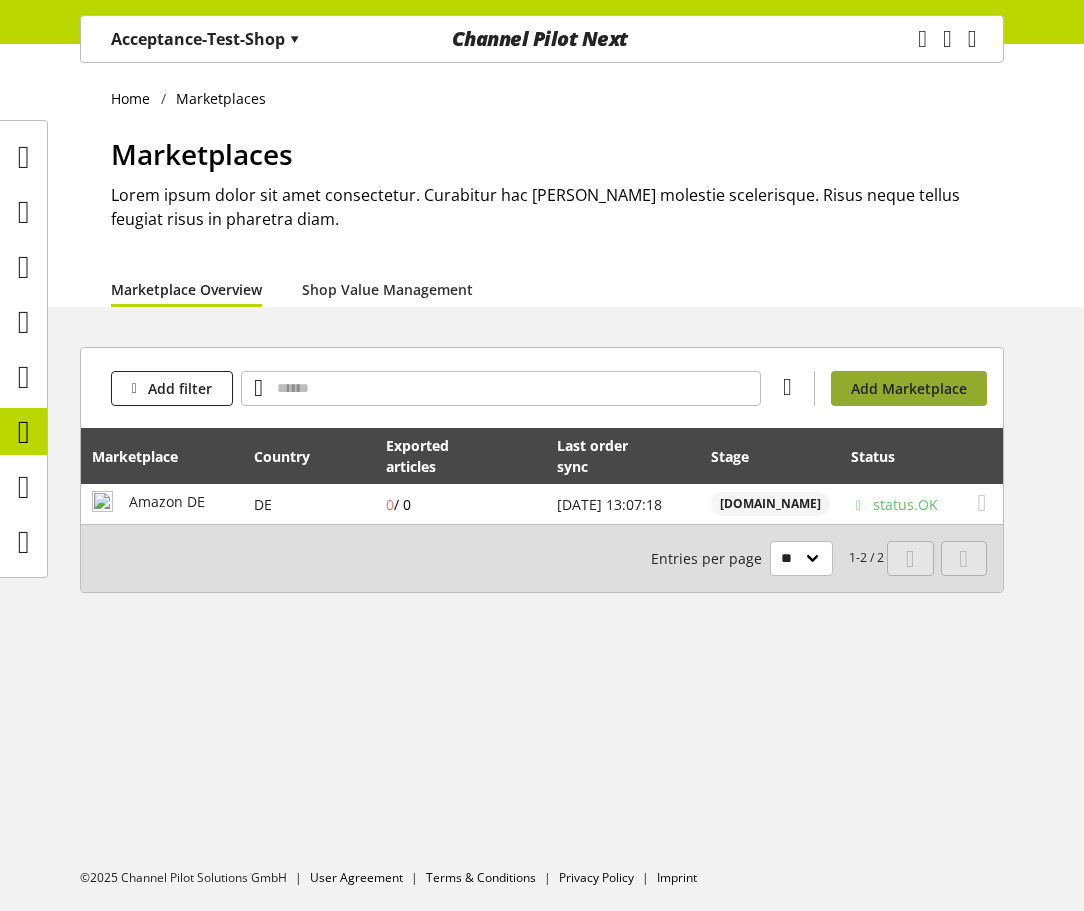 click on "Add Marketplace" at bounding box center [909, 388] 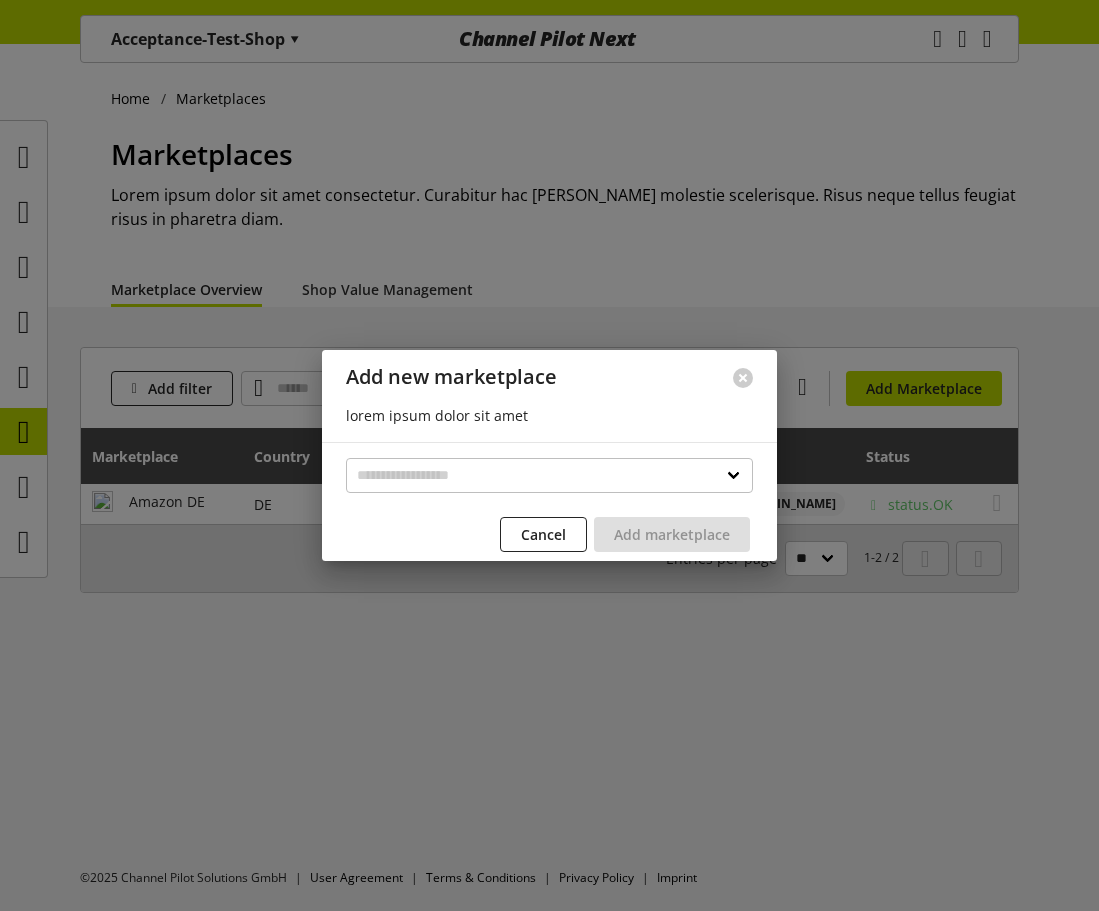 click on "**********" at bounding box center (549, 505) 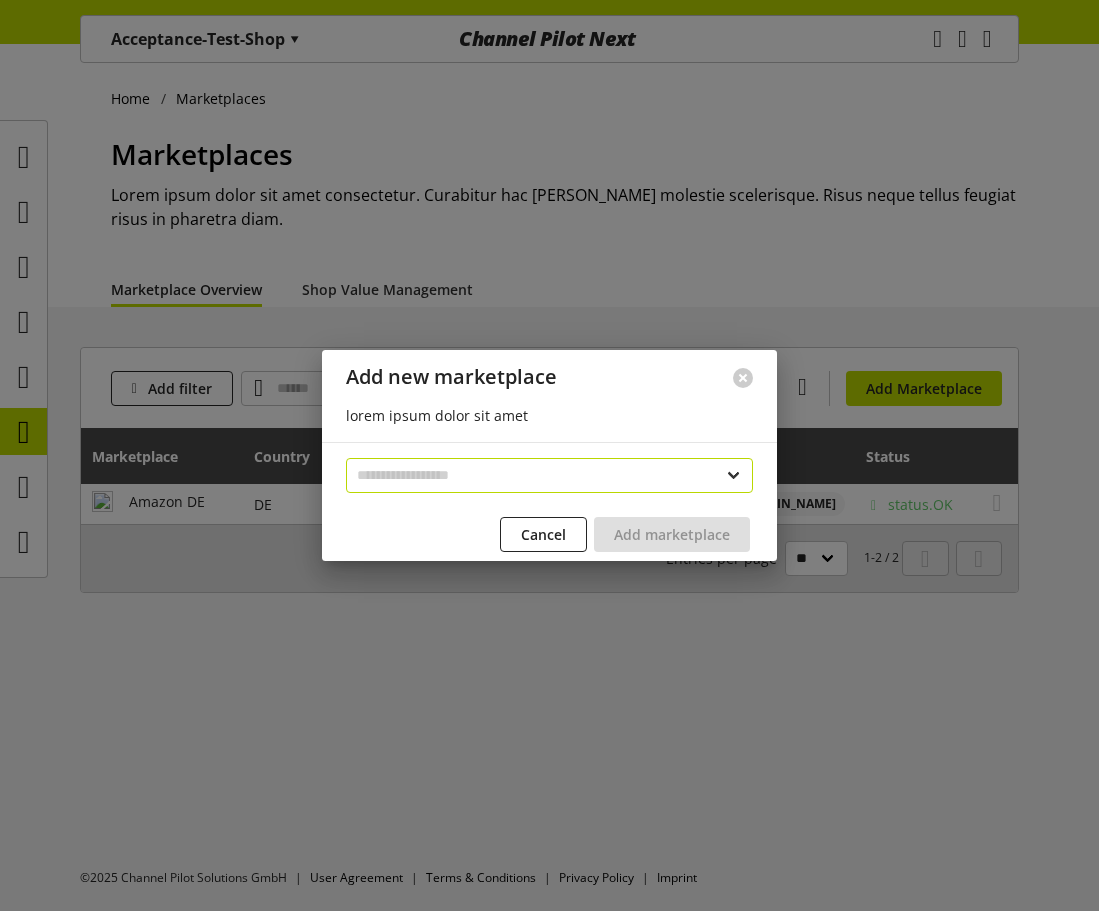 click on "**********" at bounding box center [549, 475] 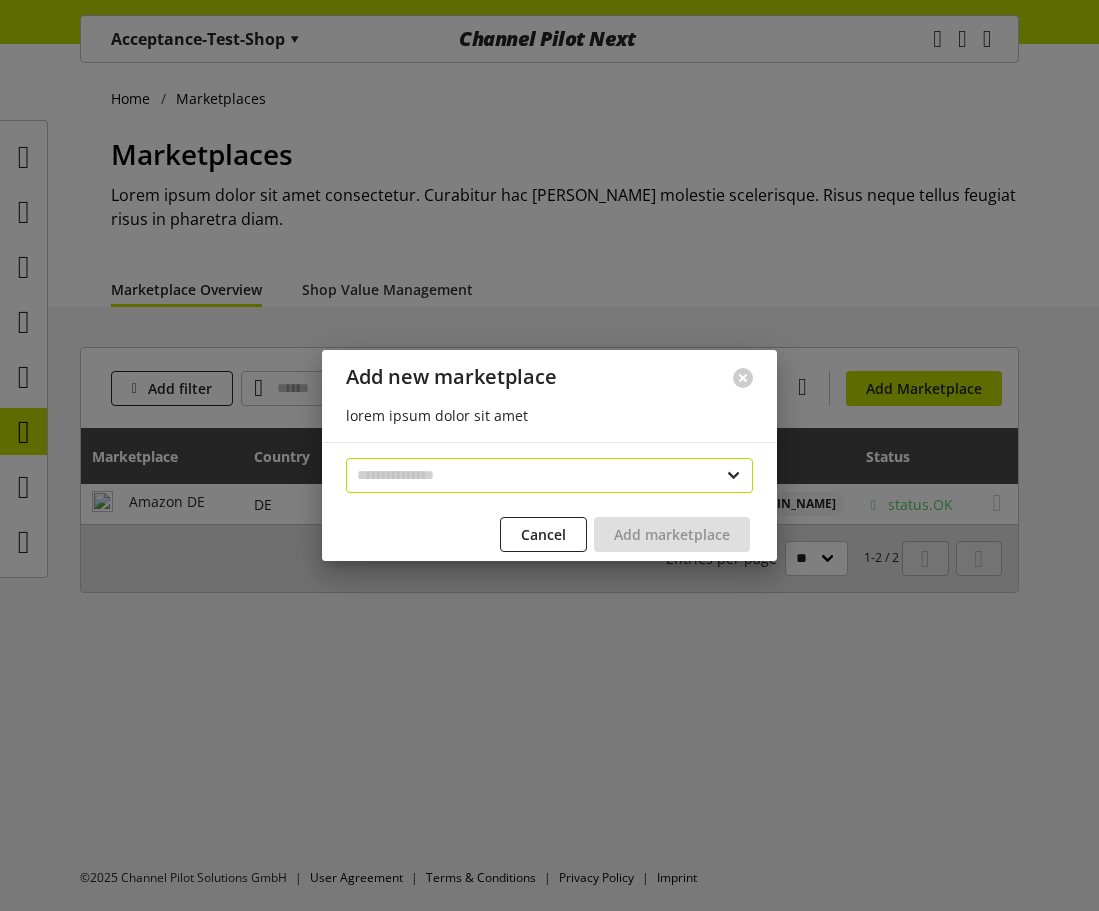 click on "**********" at bounding box center (549, 475) 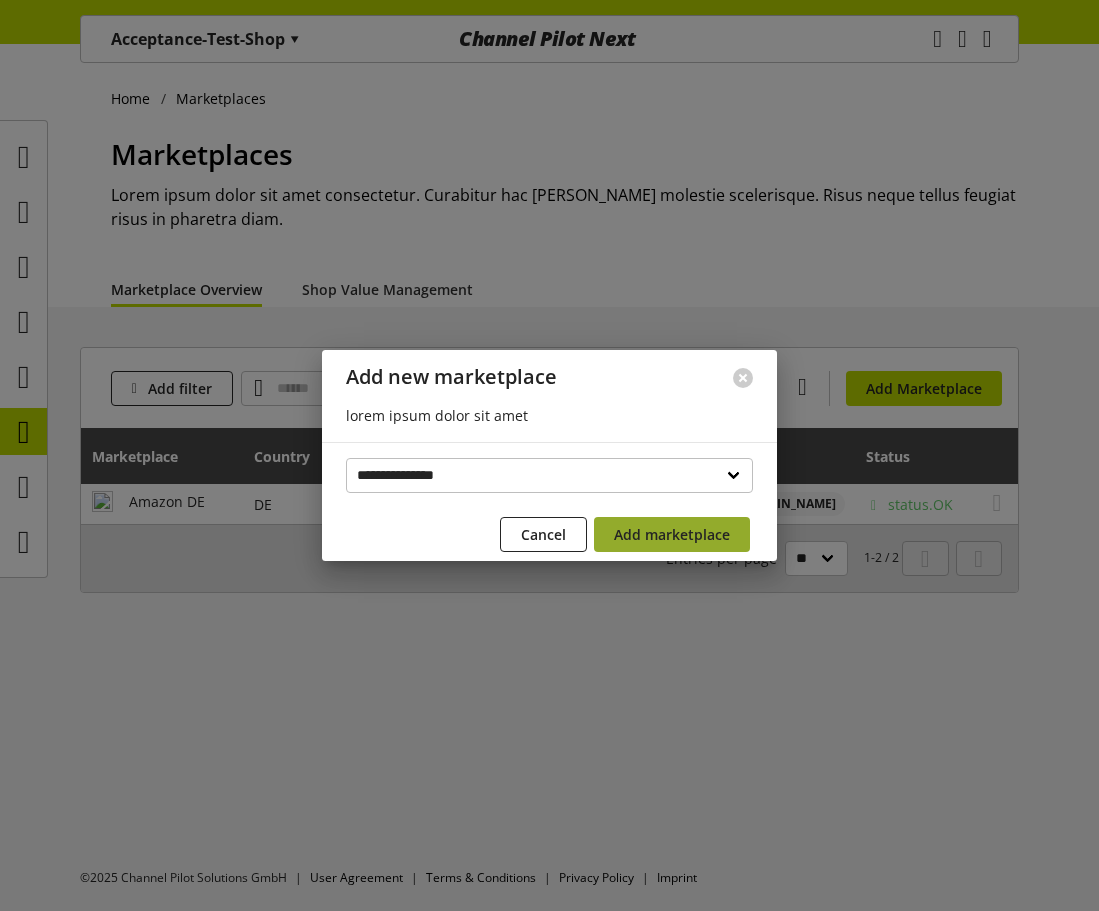 click on "Add marketplace" at bounding box center (672, 534) 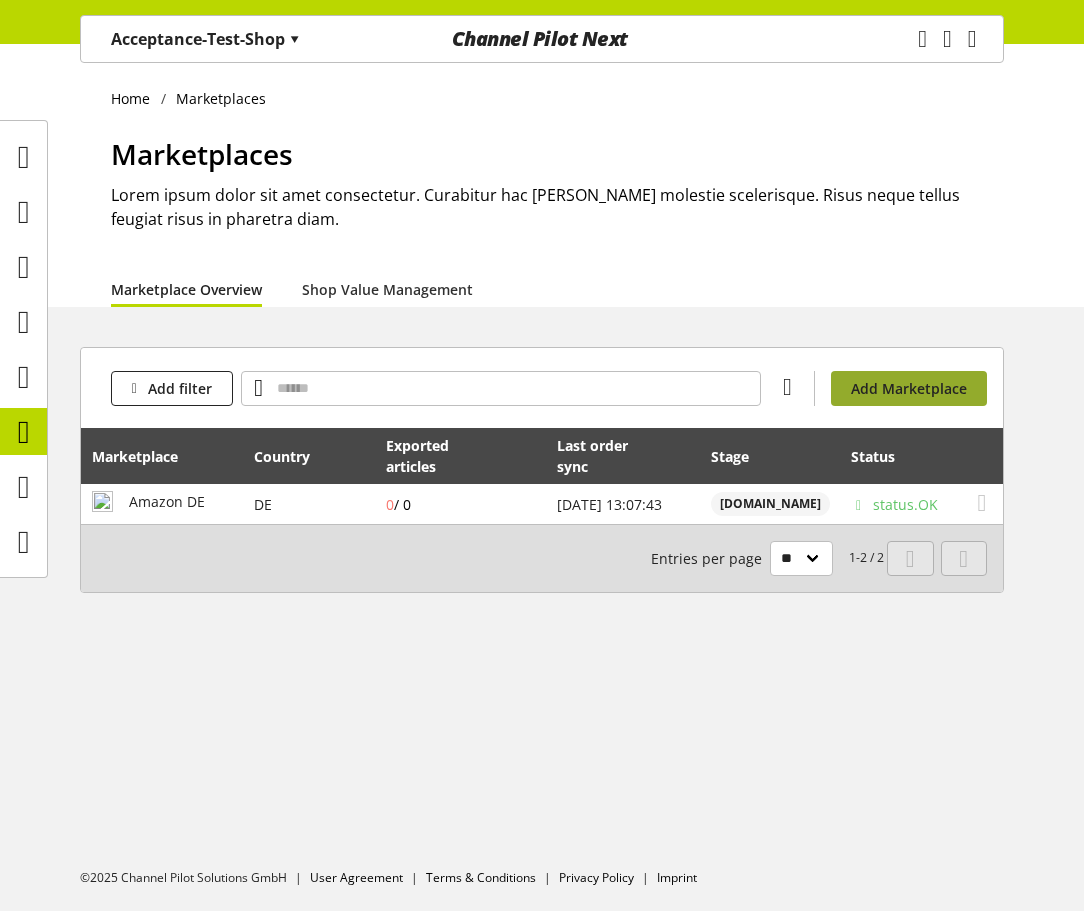 click on "Add Marketplace" at bounding box center [909, 388] 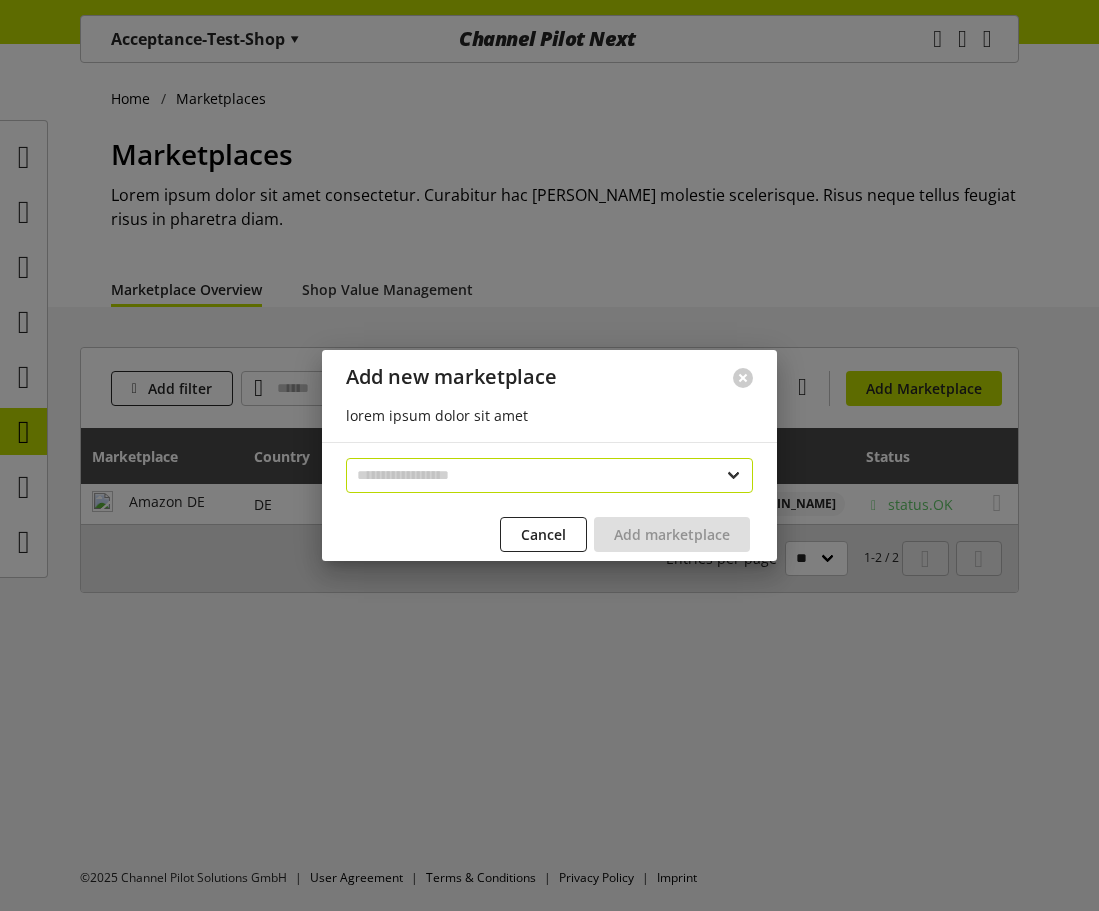 click on "**********" at bounding box center (549, 475) 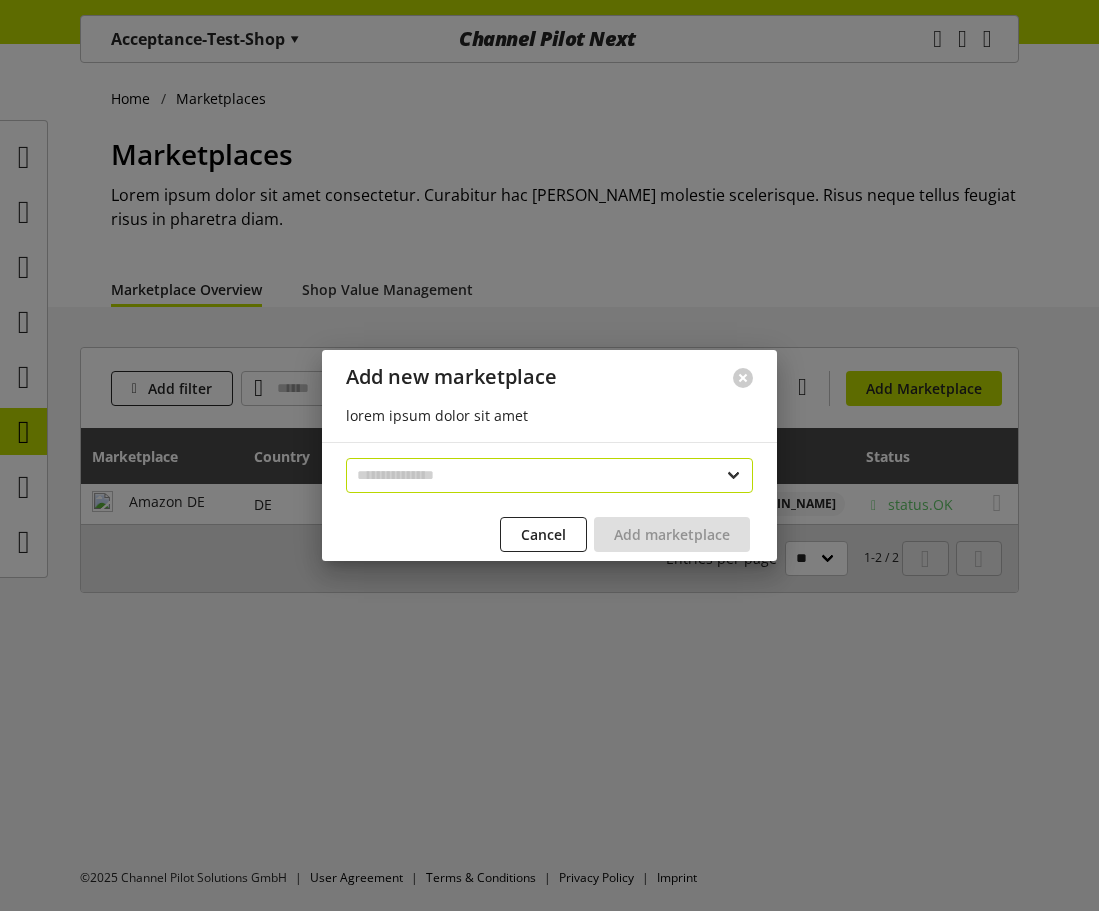 click on "**********" at bounding box center [549, 475] 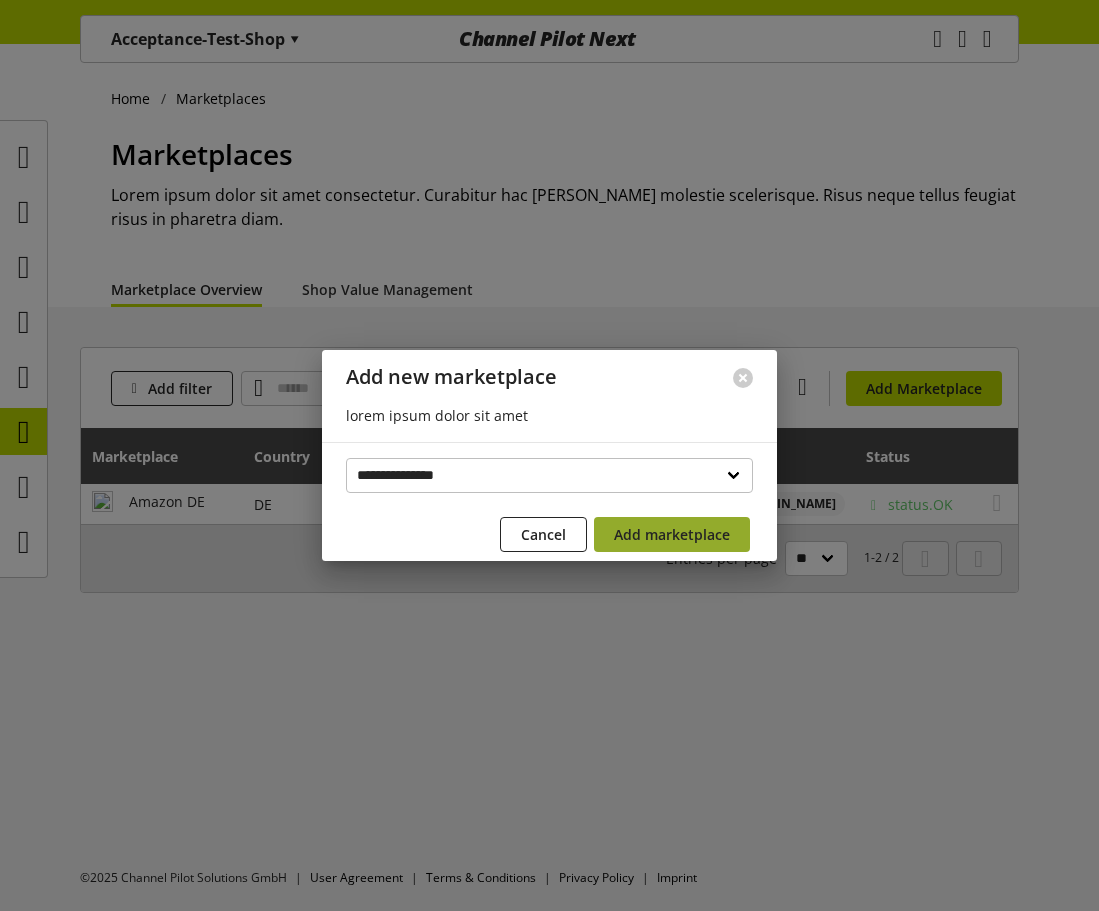 click on "Add marketplace" at bounding box center (672, 534) 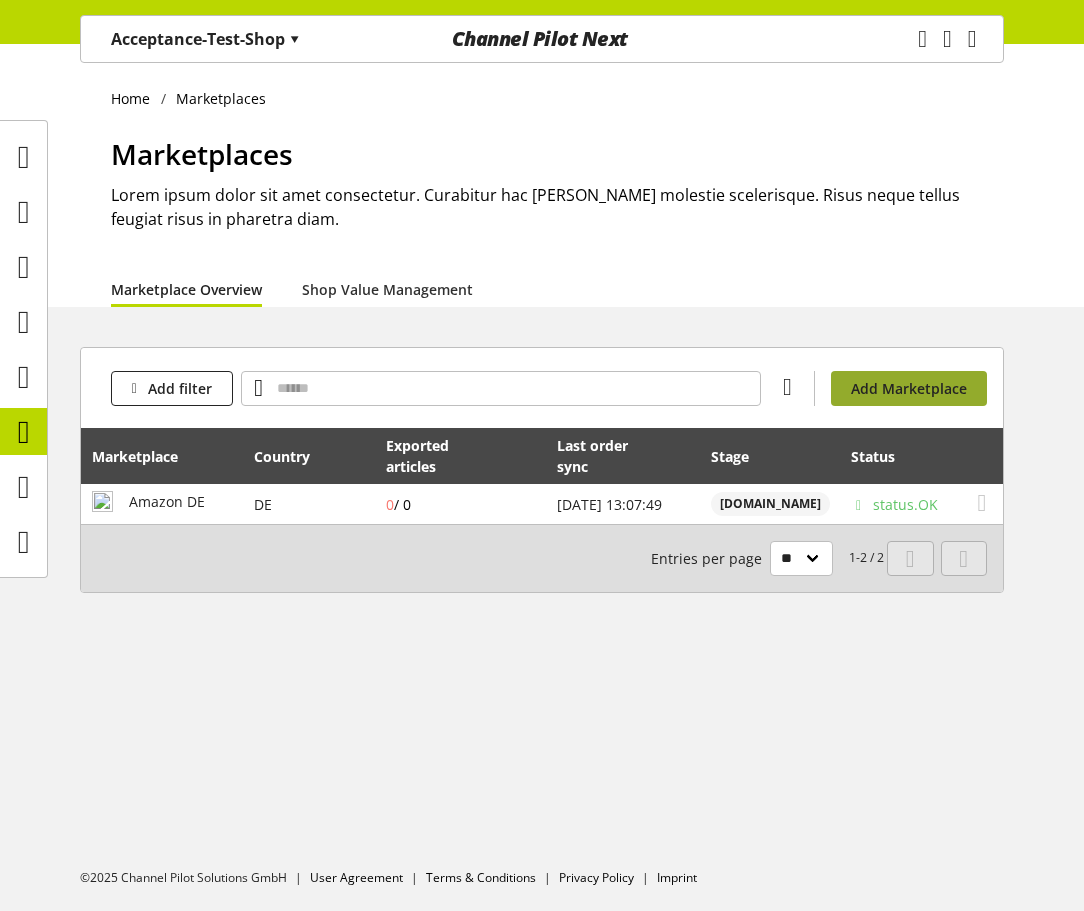 click on "Add Marketplace" at bounding box center (909, 388) 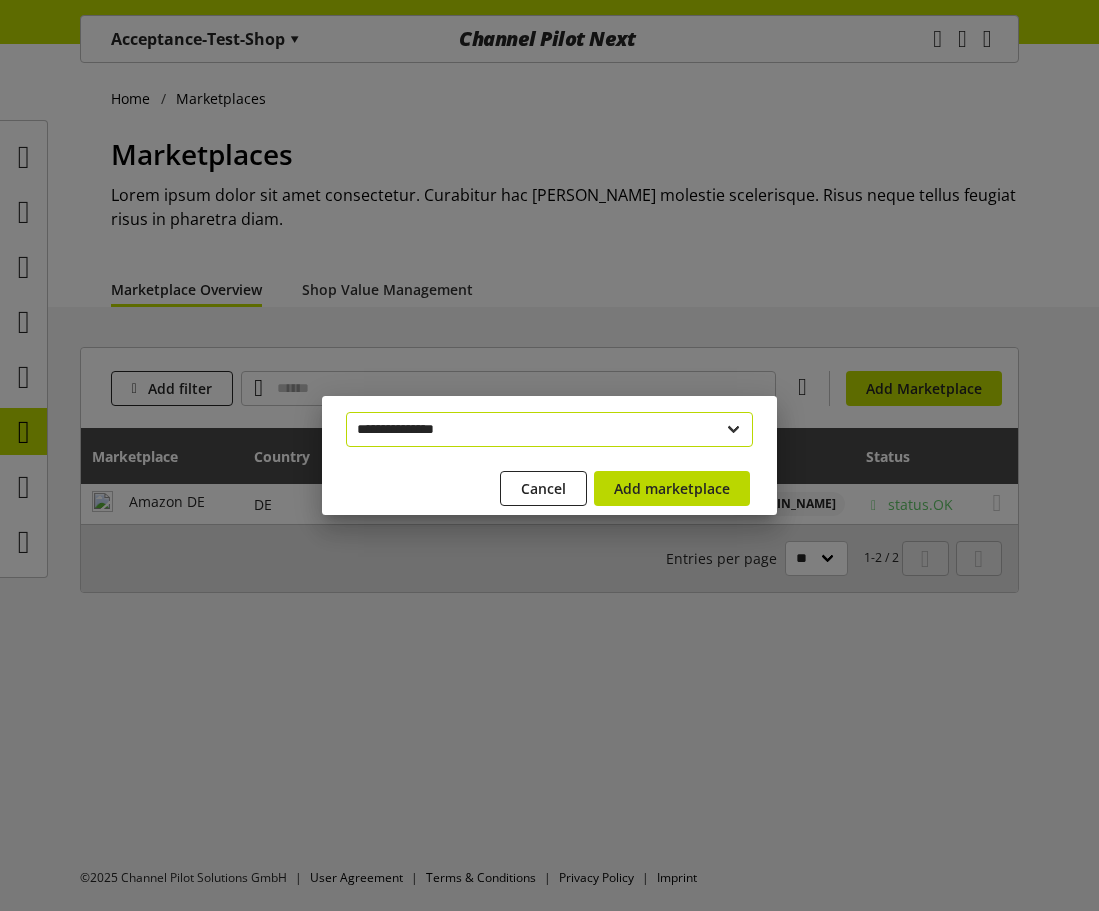 click on "**********" at bounding box center (549, 429) 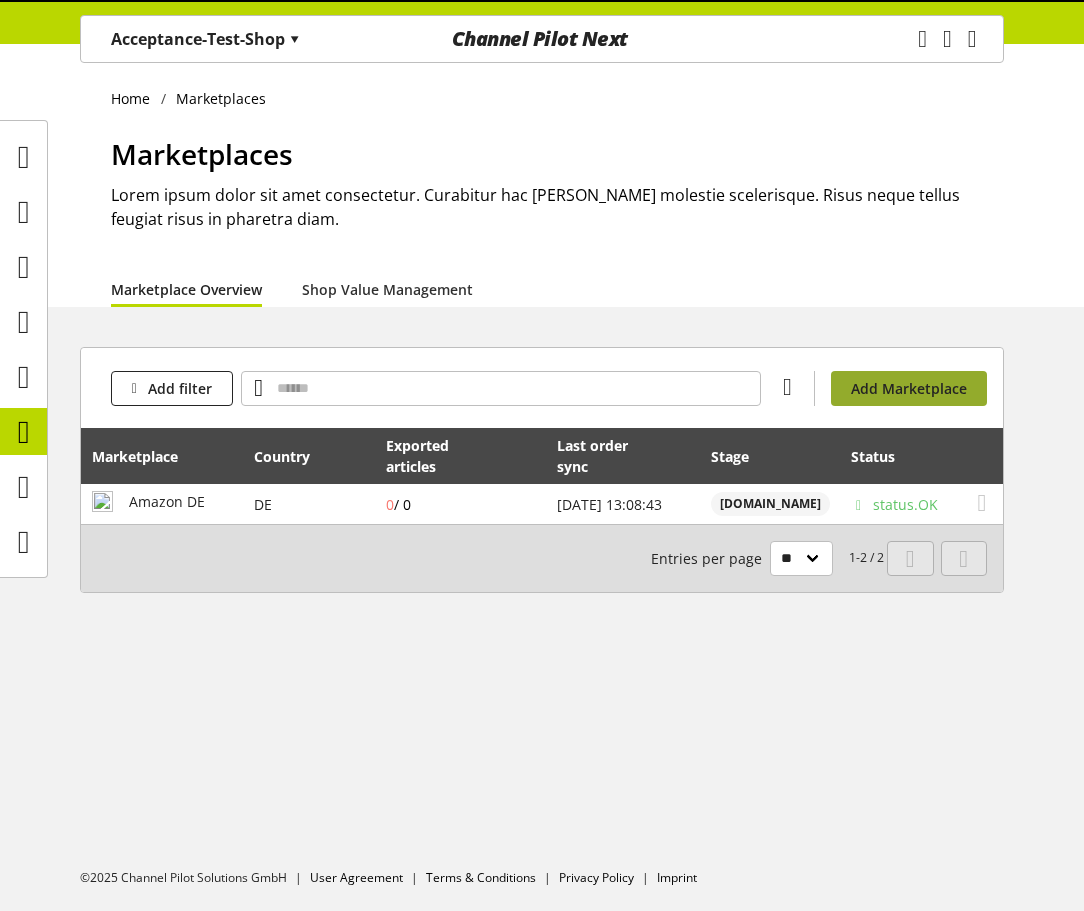 click on "Add Marketplace" at bounding box center (909, 388) 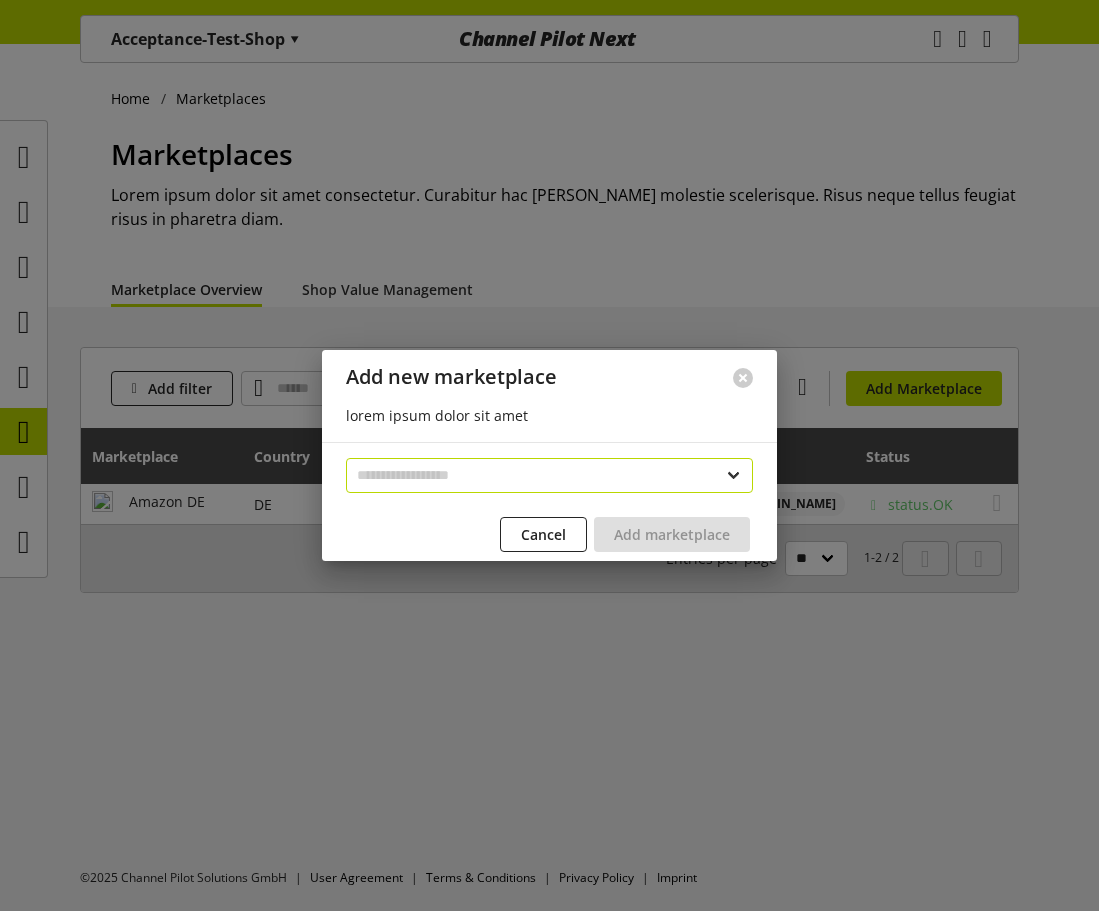 click on "**********" at bounding box center [549, 475] 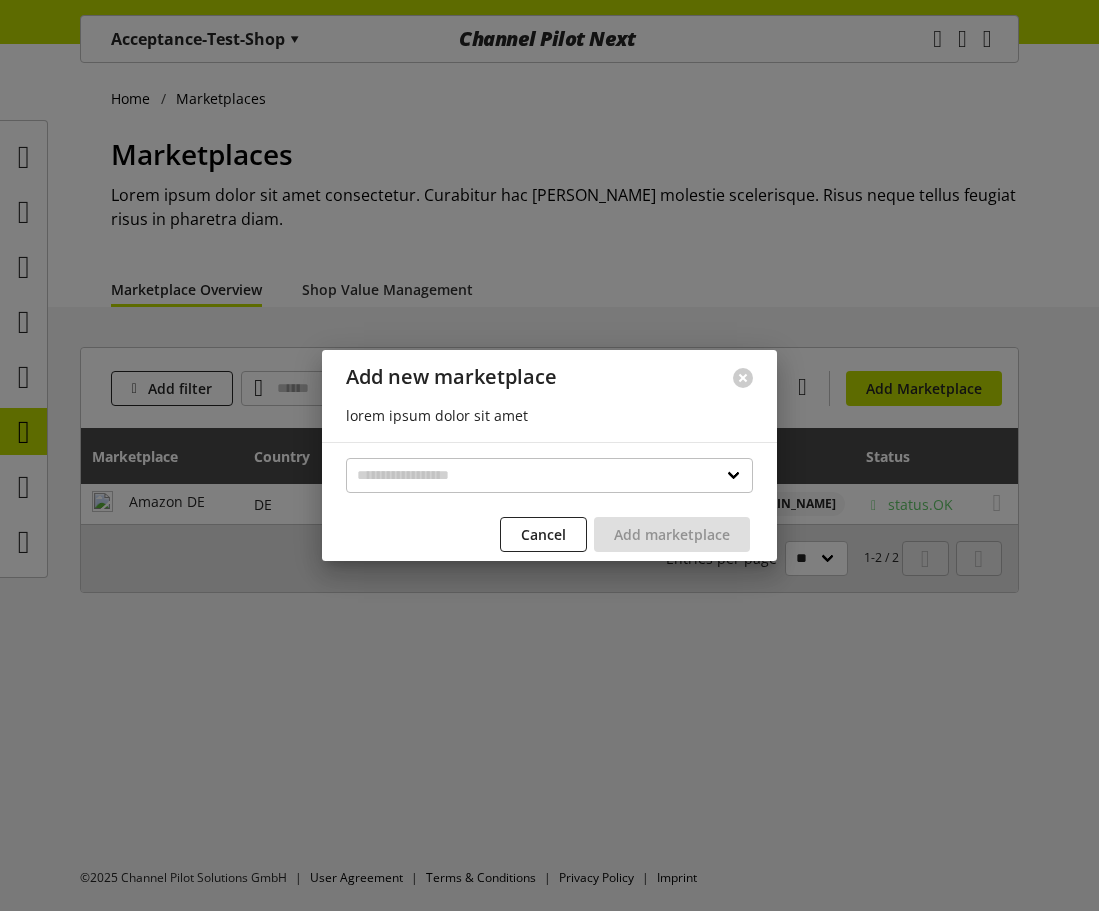 select on "**********" 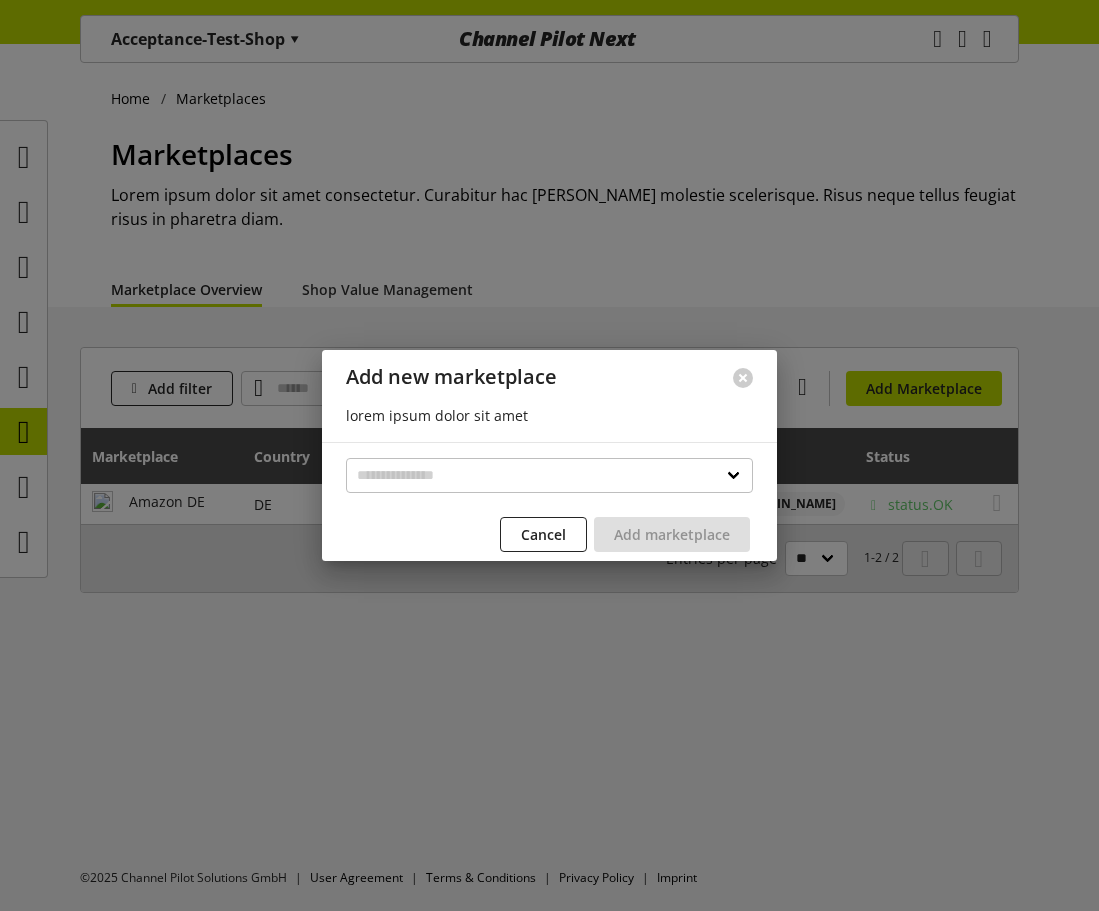 click on "**********" at bounding box center [549, 475] 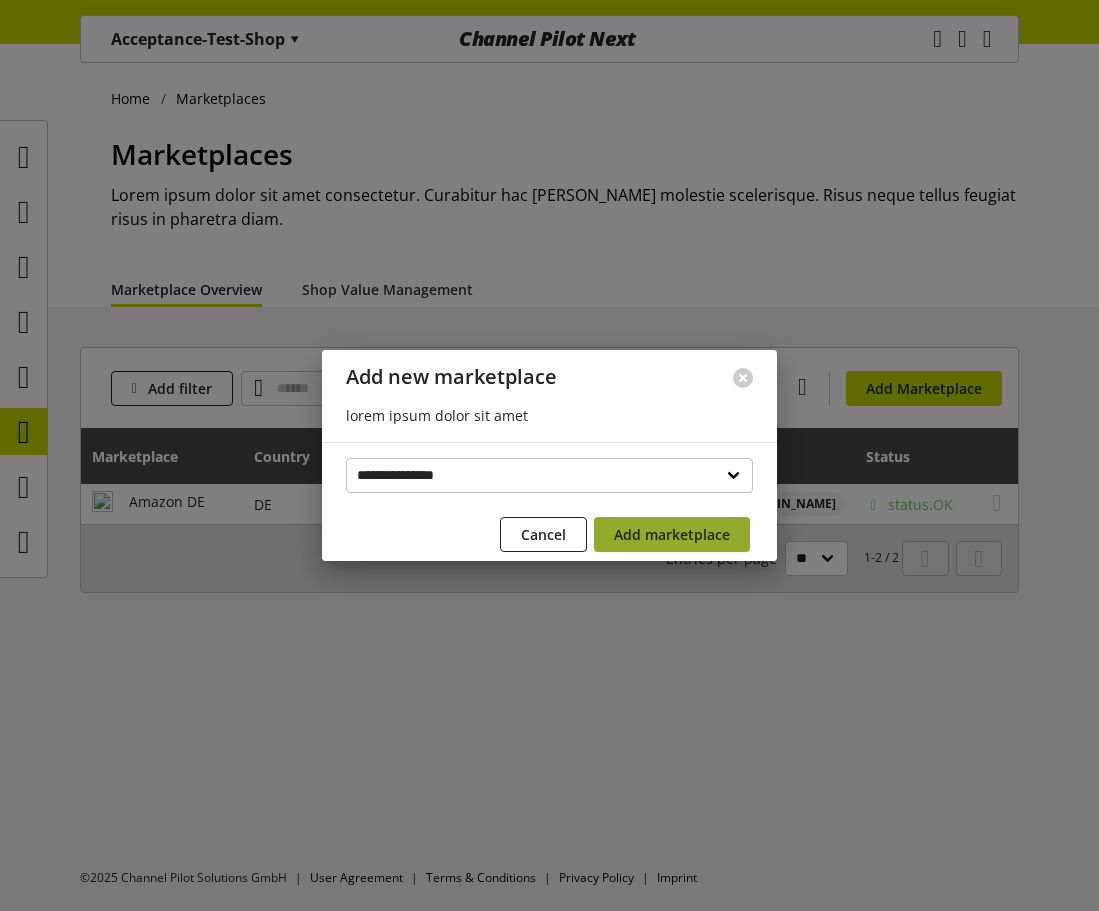click on "Add marketplace" at bounding box center (672, 534) 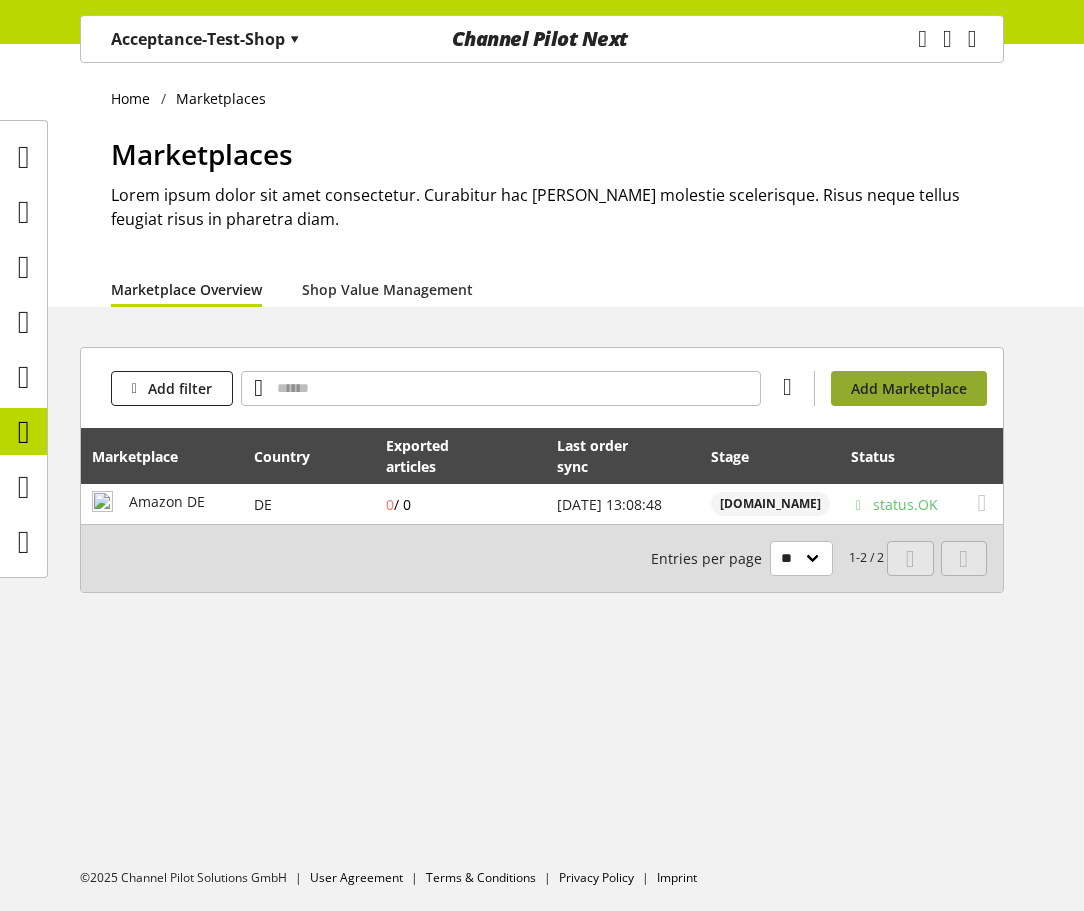 click on "Add Marketplace" at bounding box center (909, 388) 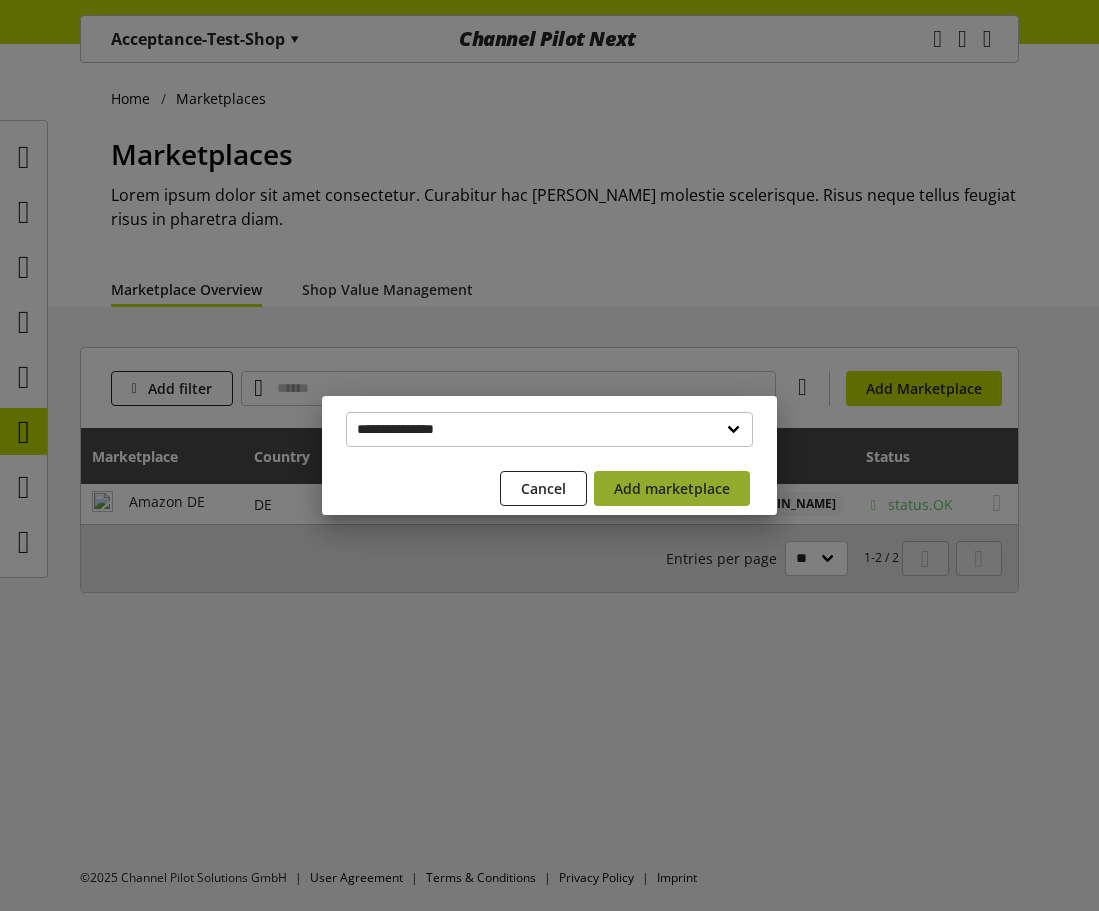 click on "Add marketplace" at bounding box center [672, 488] 